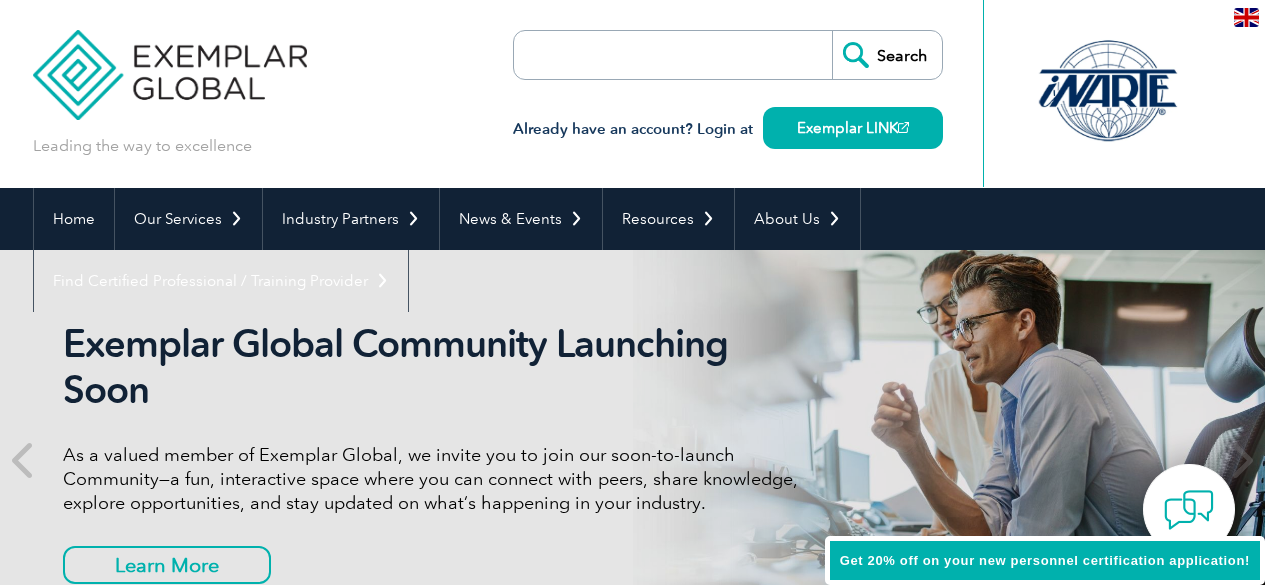 scroll, scrollTop: 0, scrollLeft: 0, axis: both 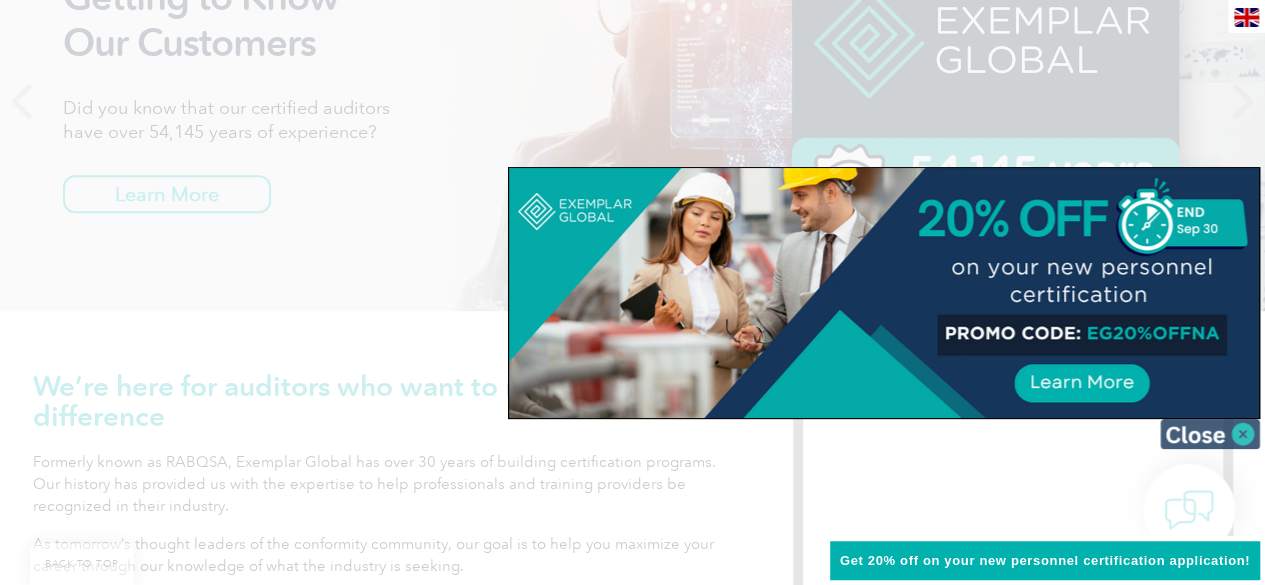 click at bounding box center [1210, 434] 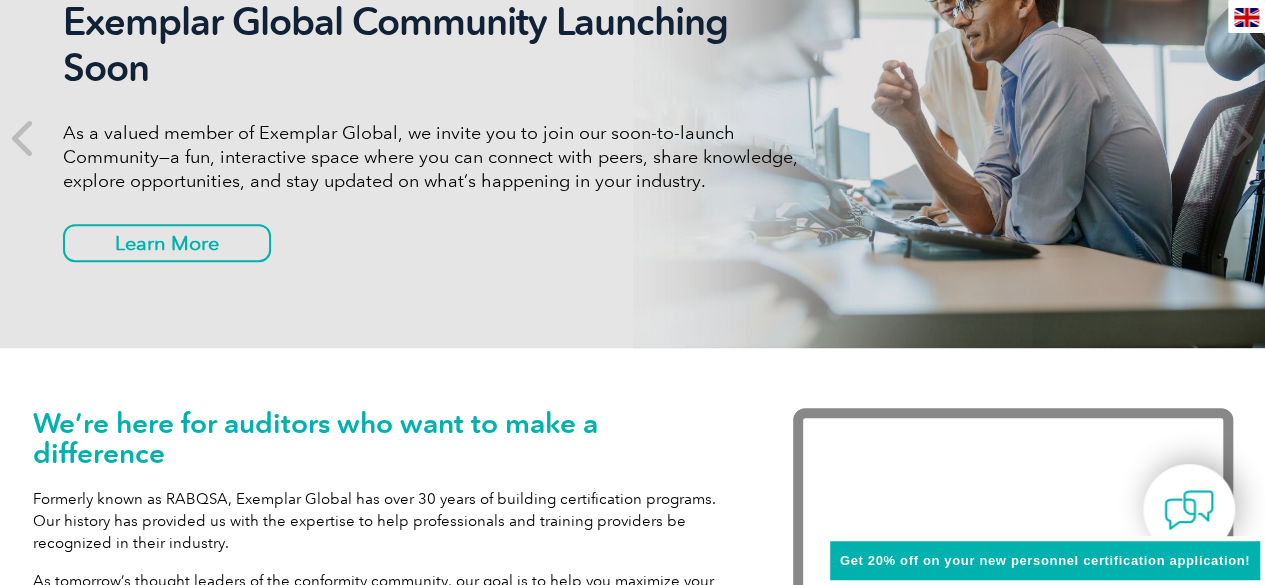 scroll, scrollTop: 0, scrollLeft: 0, axis: both 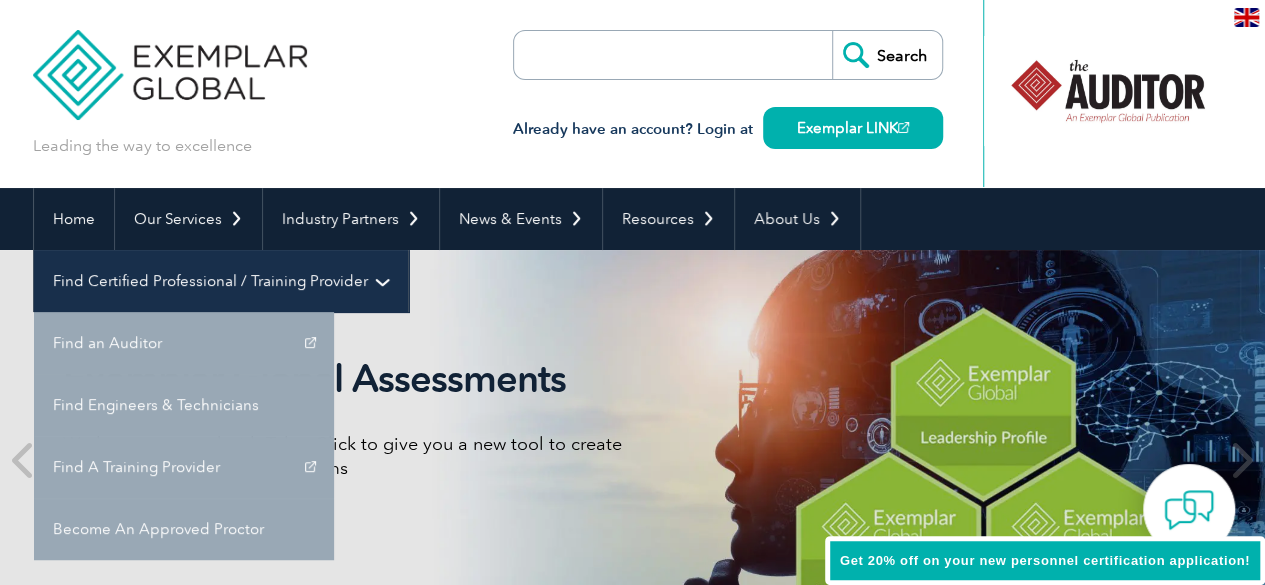 click on "Find Certified Professional / Training Provider" at bounding box center (221, 281) 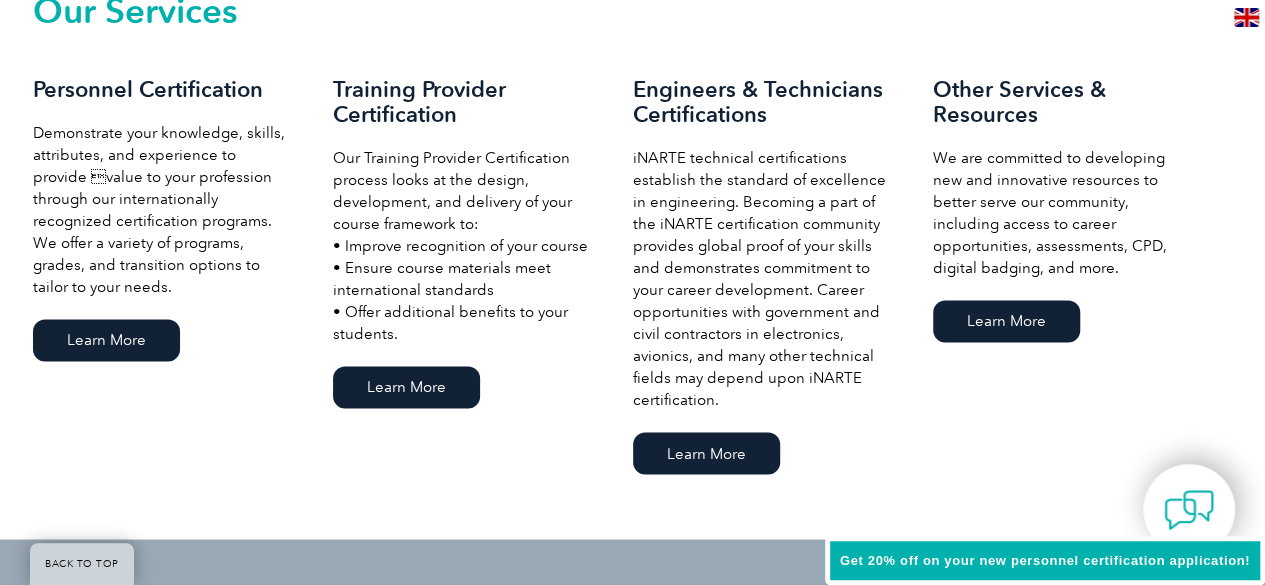 scroll, scrollTop: 1467, scrollLeft: 0, axis: vertical 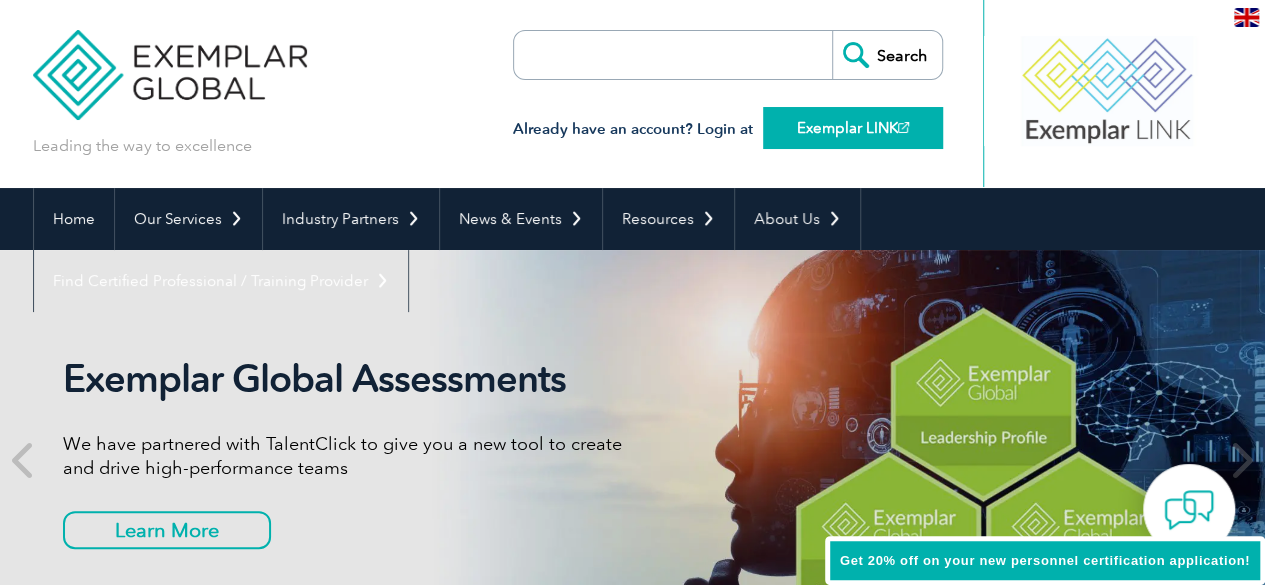 click on "Exemplar LINK" at bounding box center (853, 128) 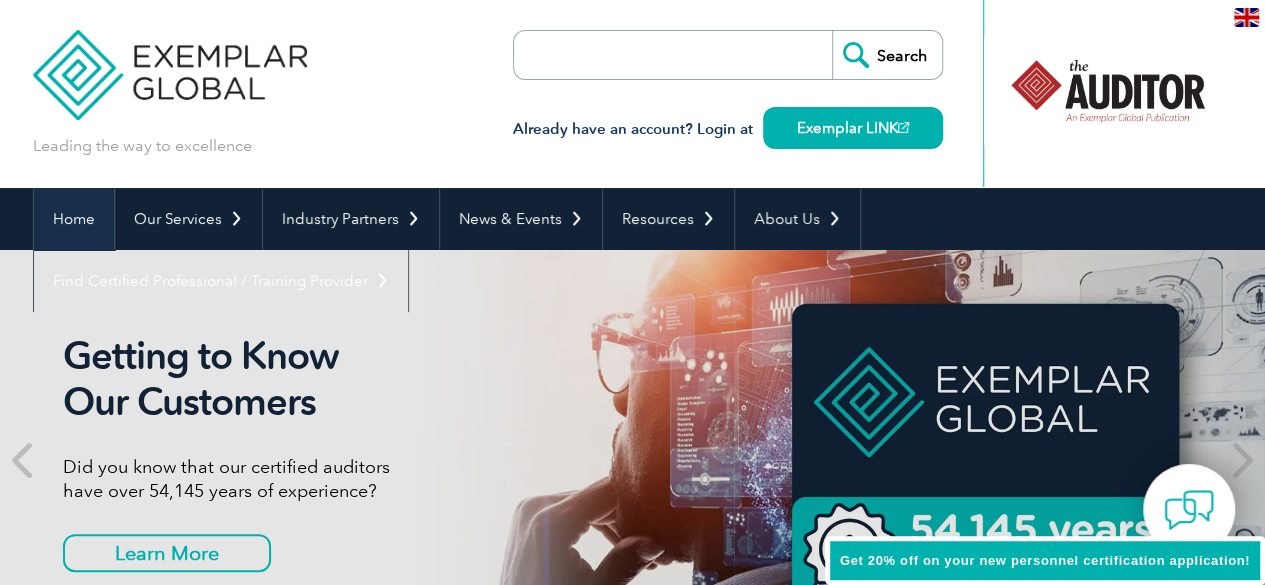 click on "Home" at bounding box center (74, 219) 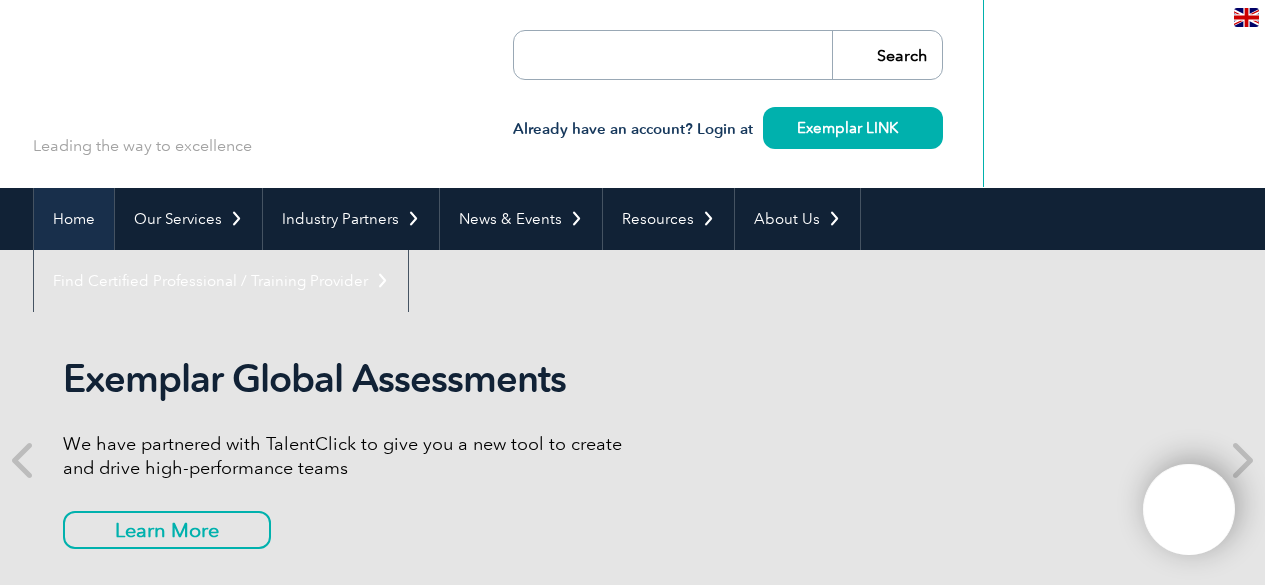 scroll, scrollTop: 0, scrollLeft: 0, axis: both 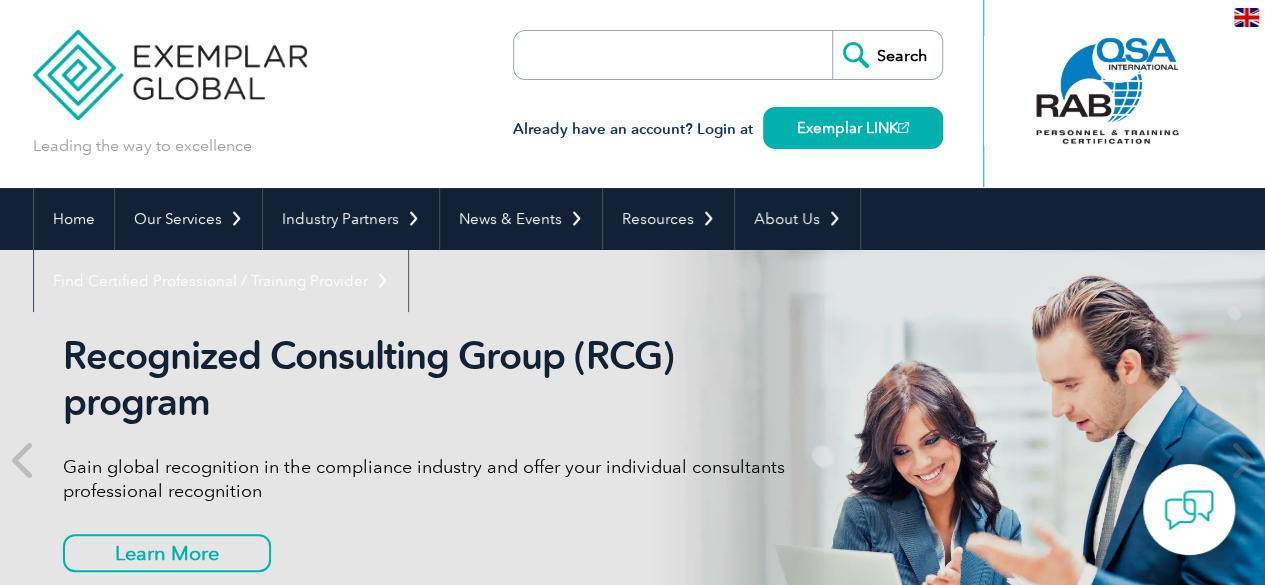 click on "Search" at bounding box center [887, 55] 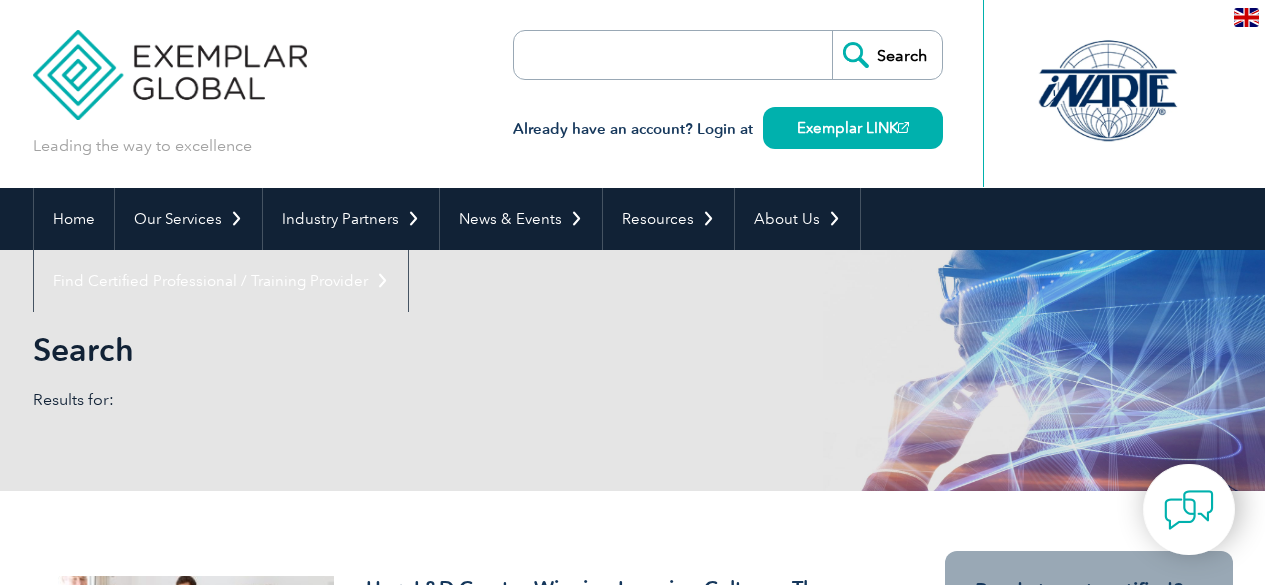 scroll, scrollTop: 0, scrollLeft: 0, axis: both 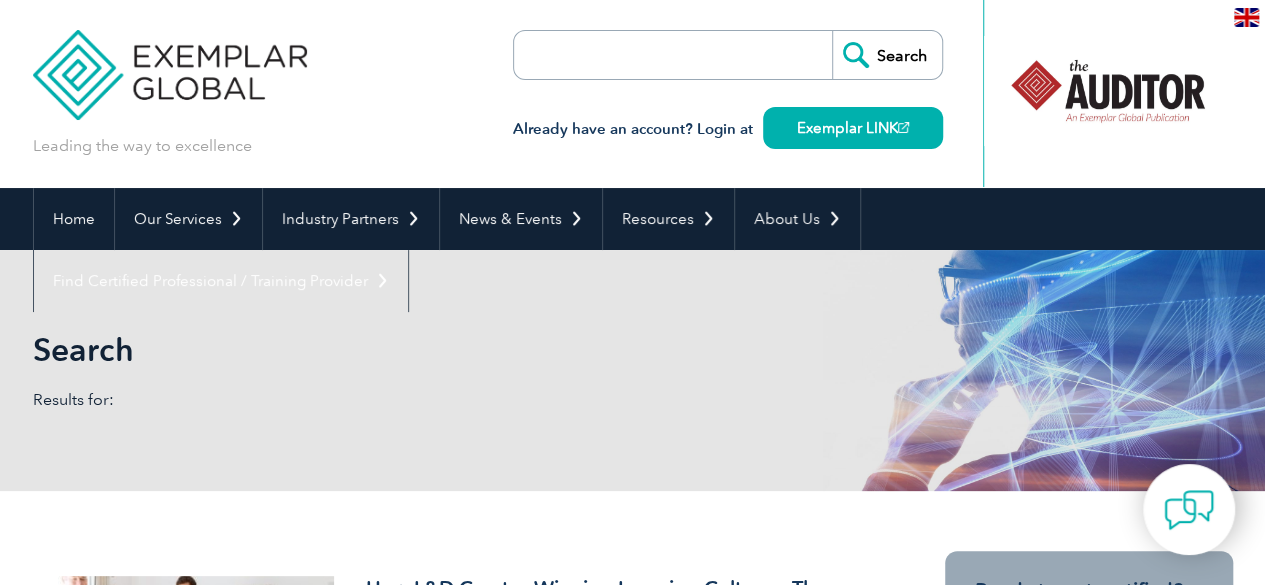 click at bounding box center (629, 55) 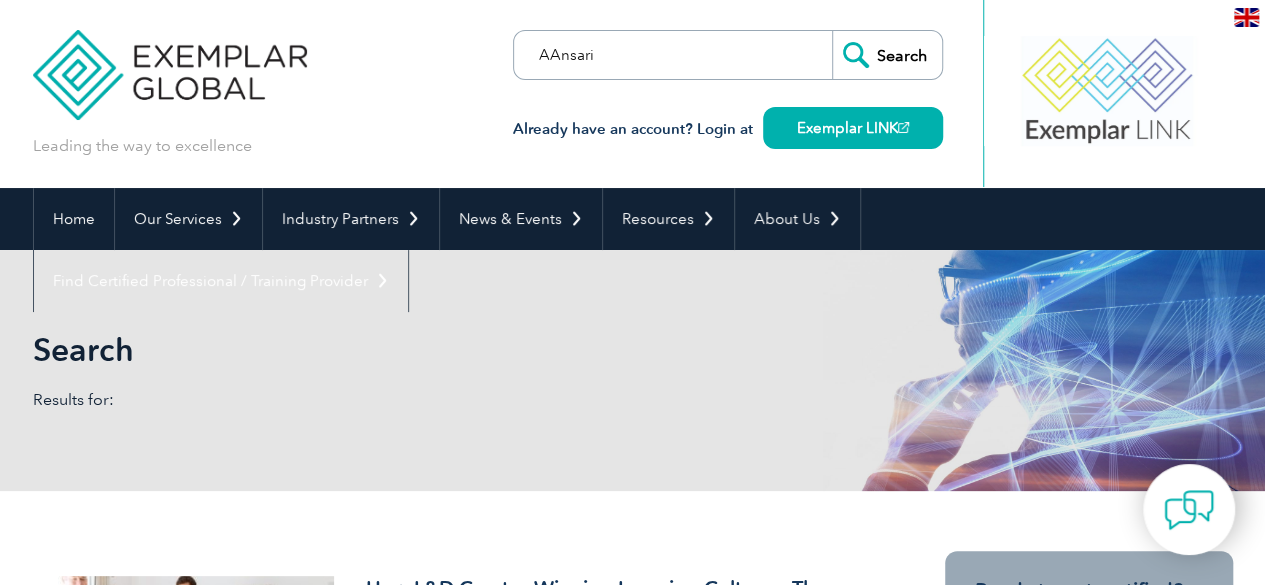 type on "AAnsari" 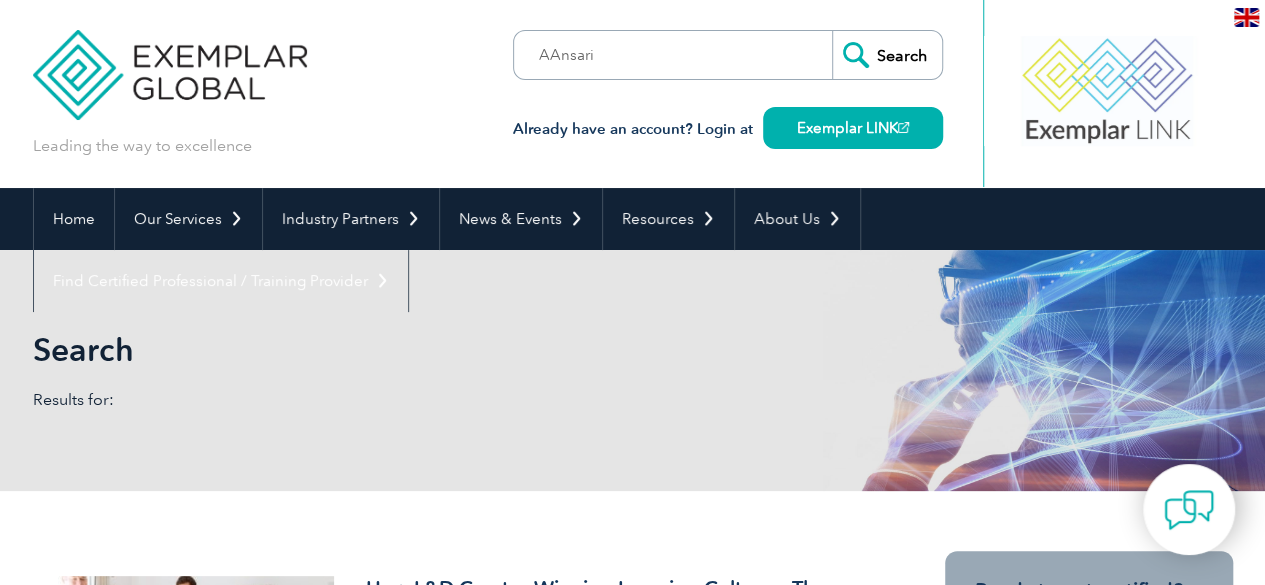 click on "Search" at bounding box center (887, 55) 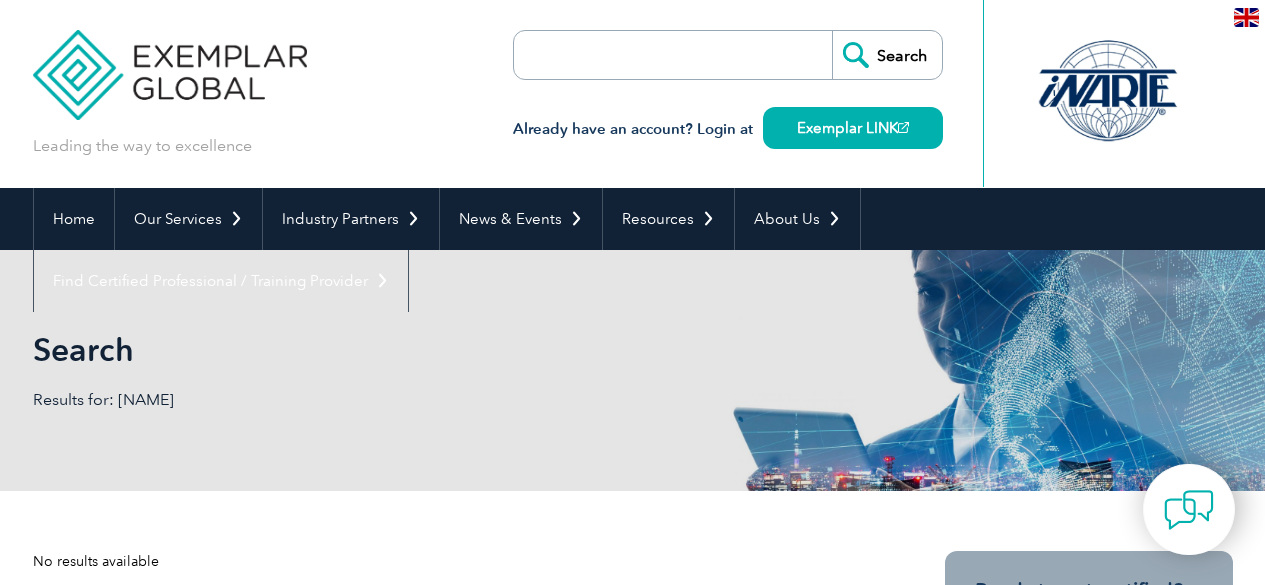 scroll, scrollTop: 0, scrollLeft: 0, axis: both 